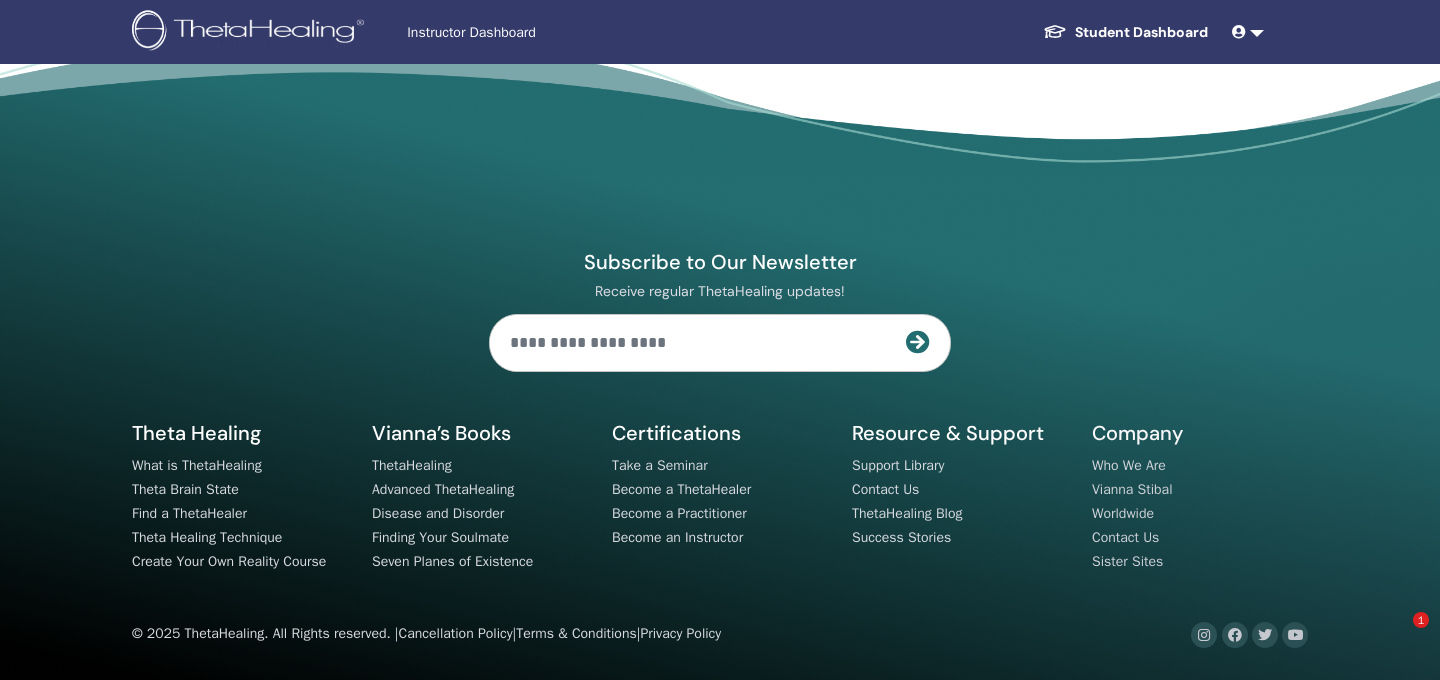 scroll, scrollTop: 0, scrollLeft: 0, axis: both 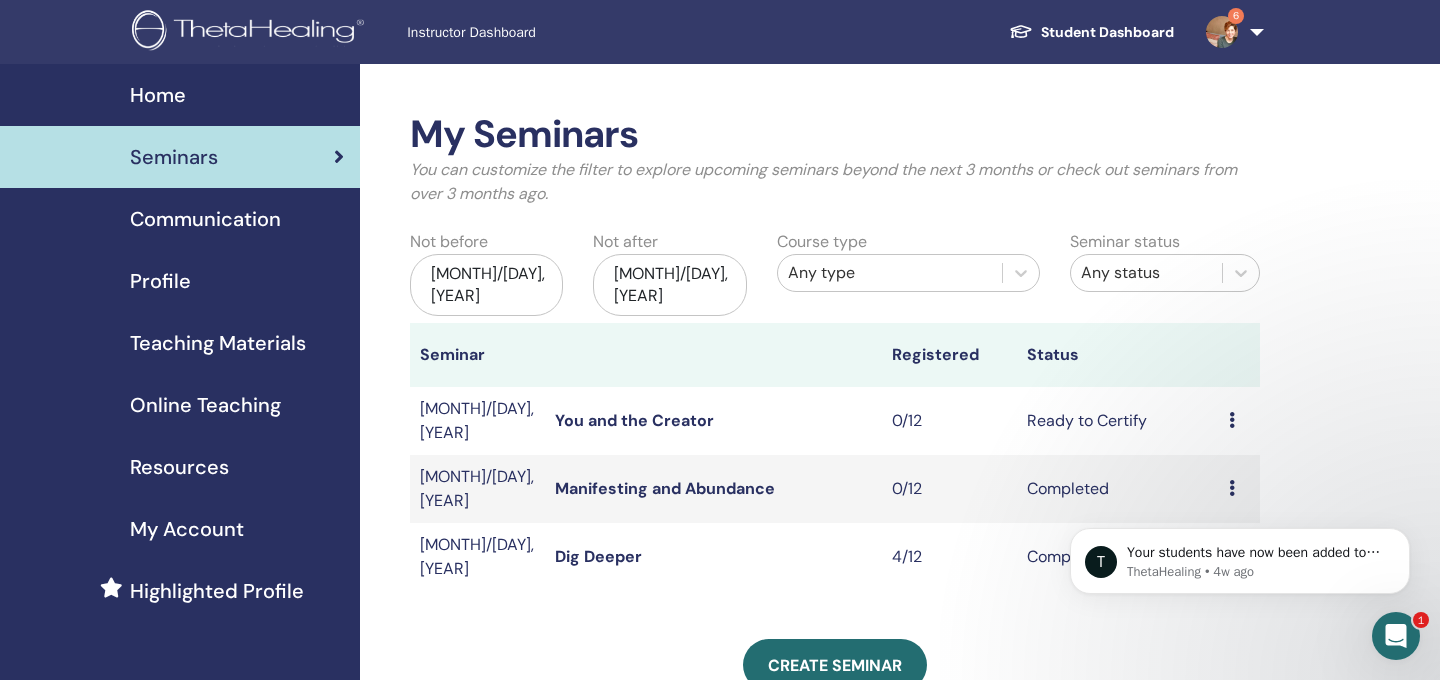 click on "You and the Creator" at bounding box center [634, 420] 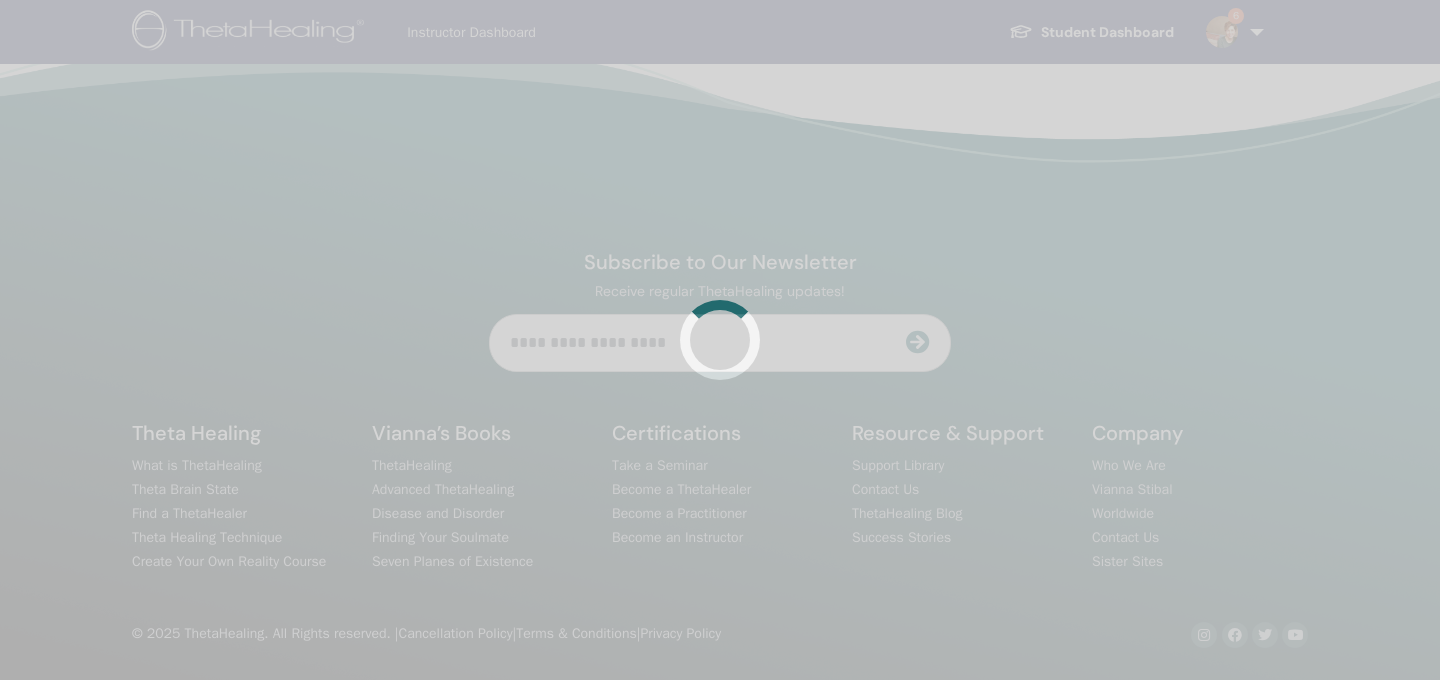 scroll, scrollTop: 0, scrollLeft: 0, axis: both 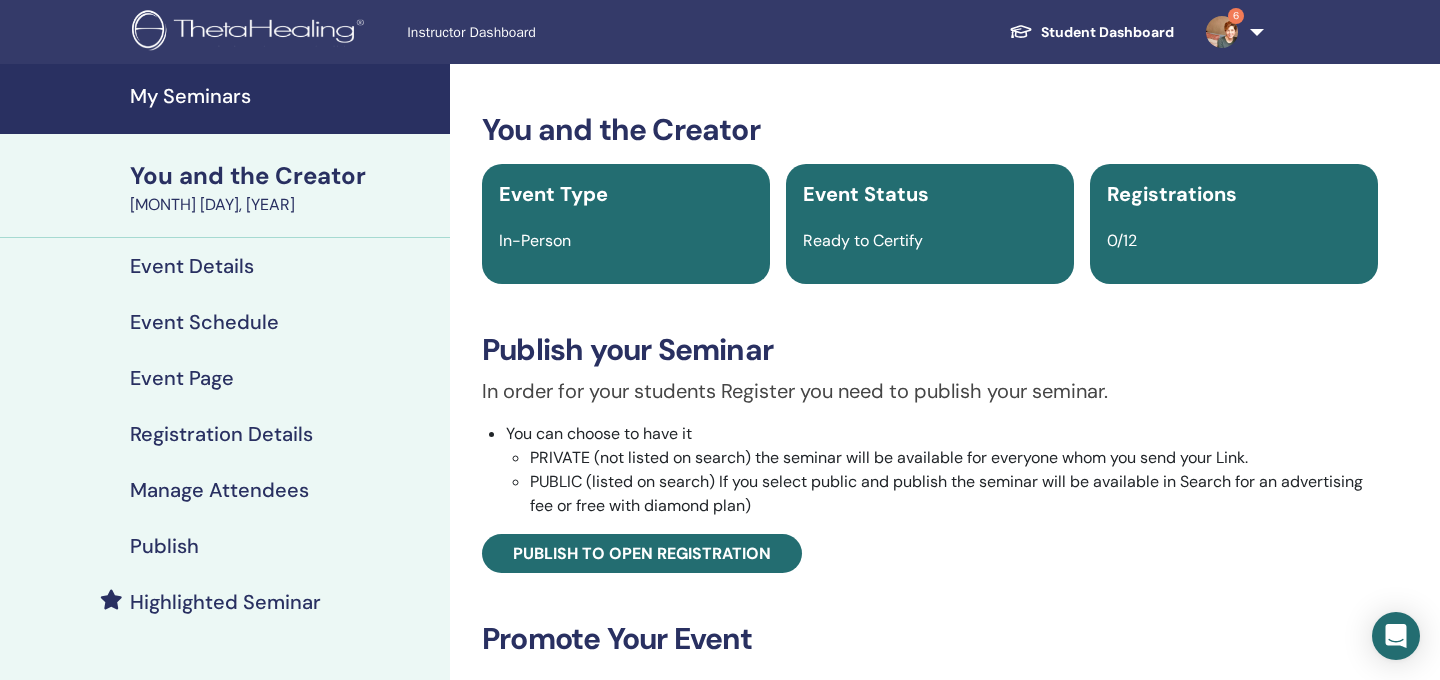 click on "Event Schedule" at bounding box center (204, 322) 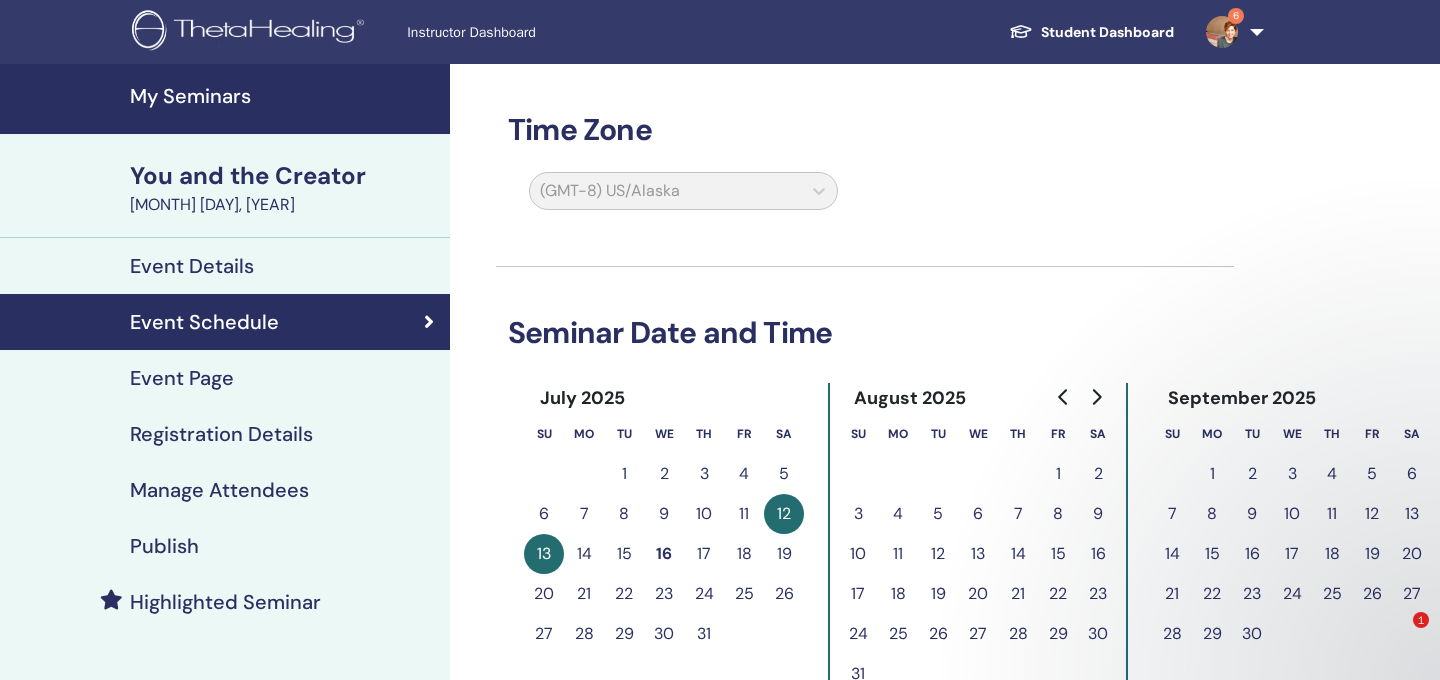scroll, scrollTop: 98, scrollLeft: 0, axis: vertical 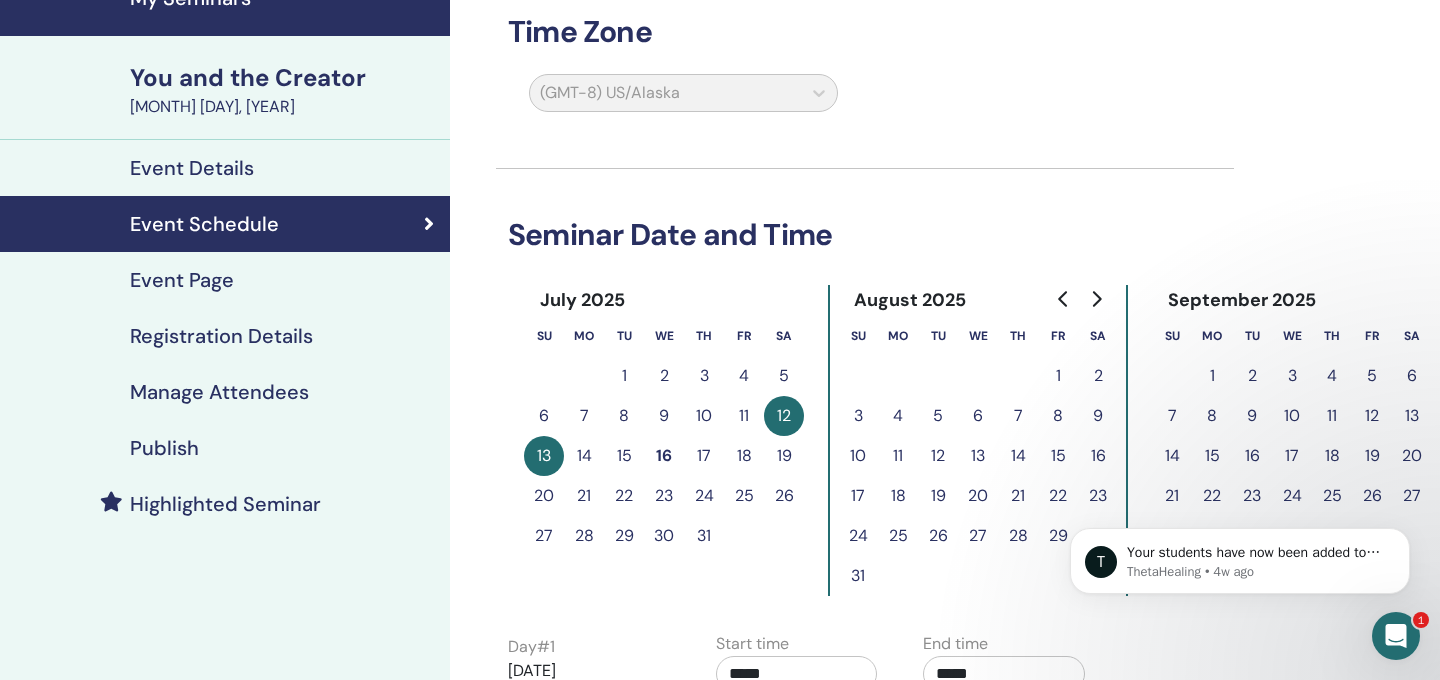 click on "20" at bounding box center [1412, 456] 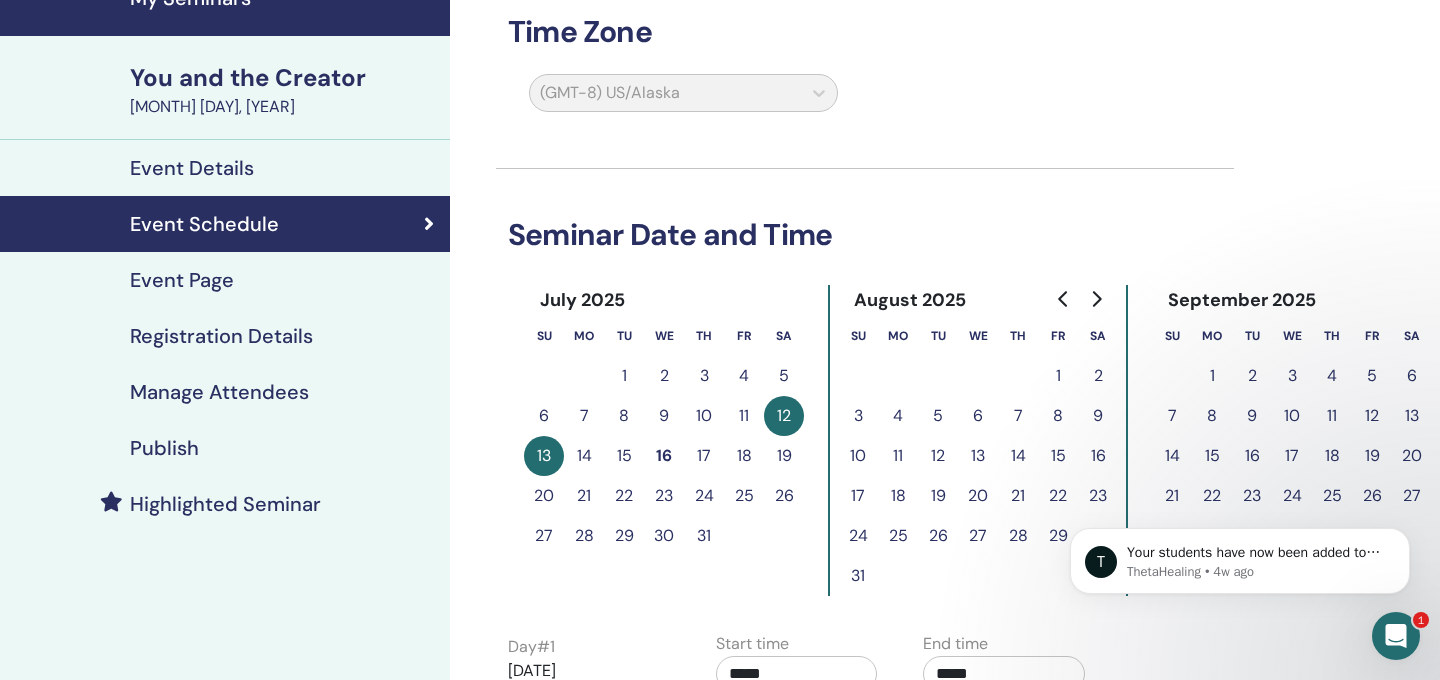 click on "T Your students have now been added to your class. You may now complete and certify their attendance. ThetaHealing • 4w ago" at bounding box center (1240, 556) 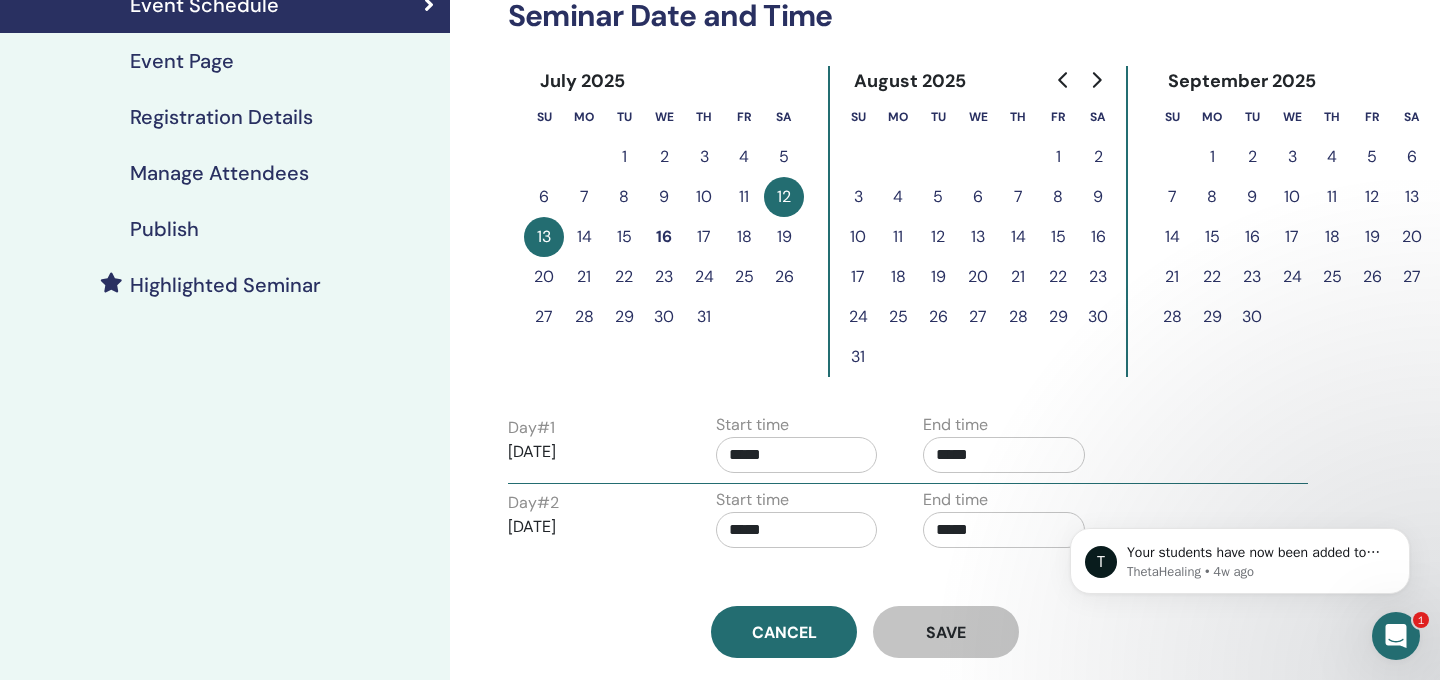 scroll, scrollTop: 309, scrollLeft: 0, axis: vertical 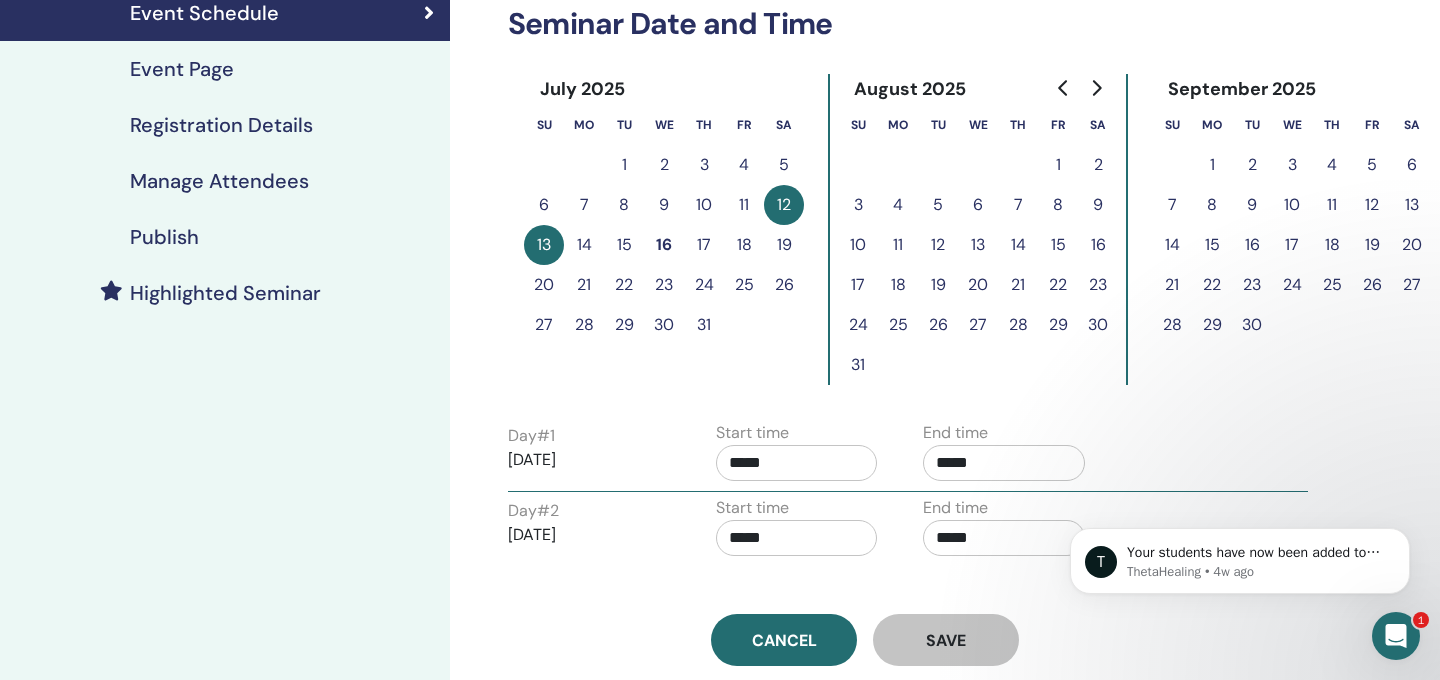 click on "20" at bounding box center [1412, 245] 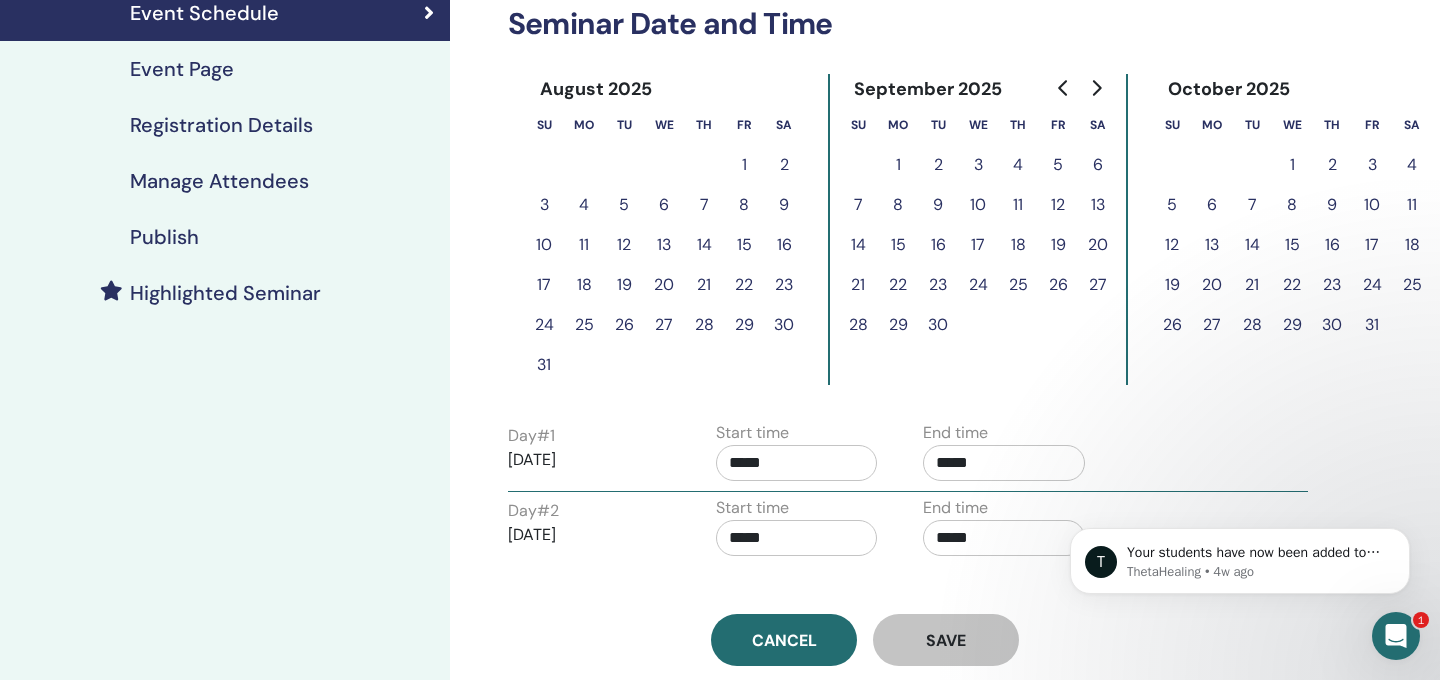 click on "20" at bounding box center [1098, 245] 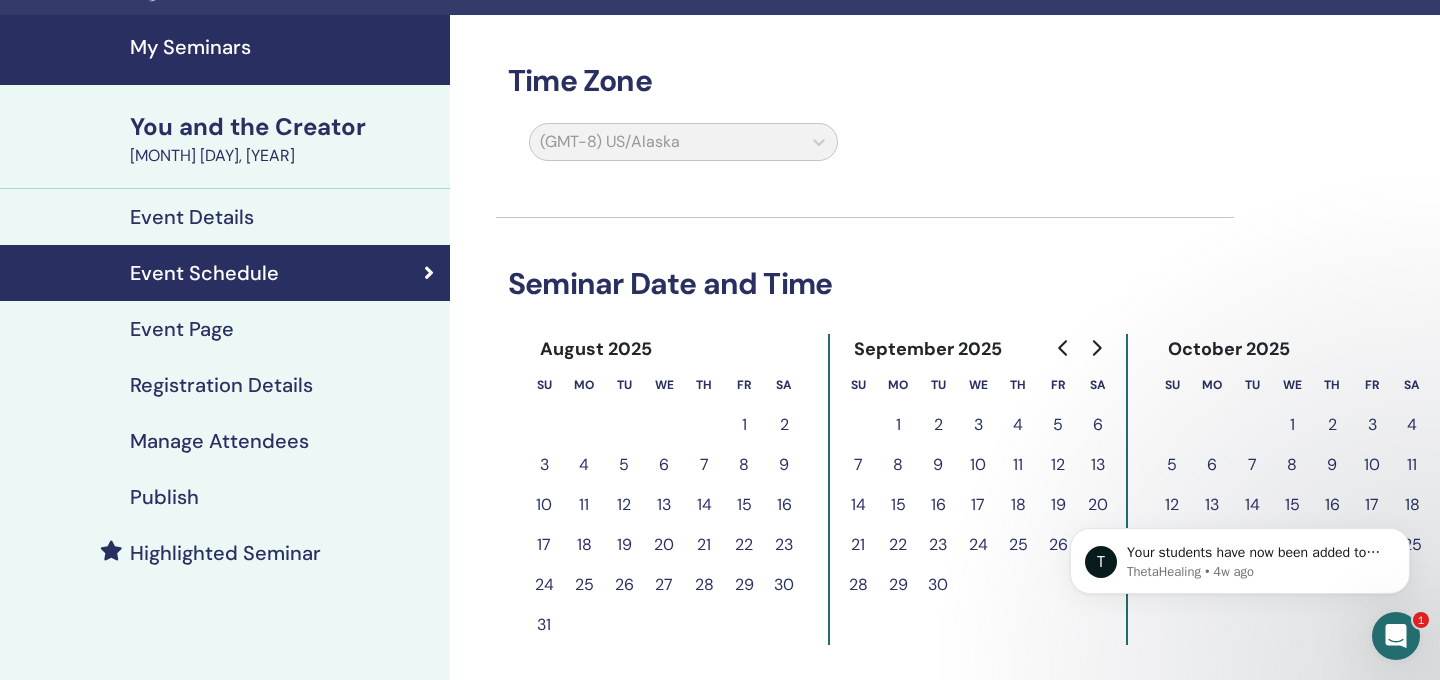 scroll, scrollTop: 46, scrollLeft: 0, axis: vertical 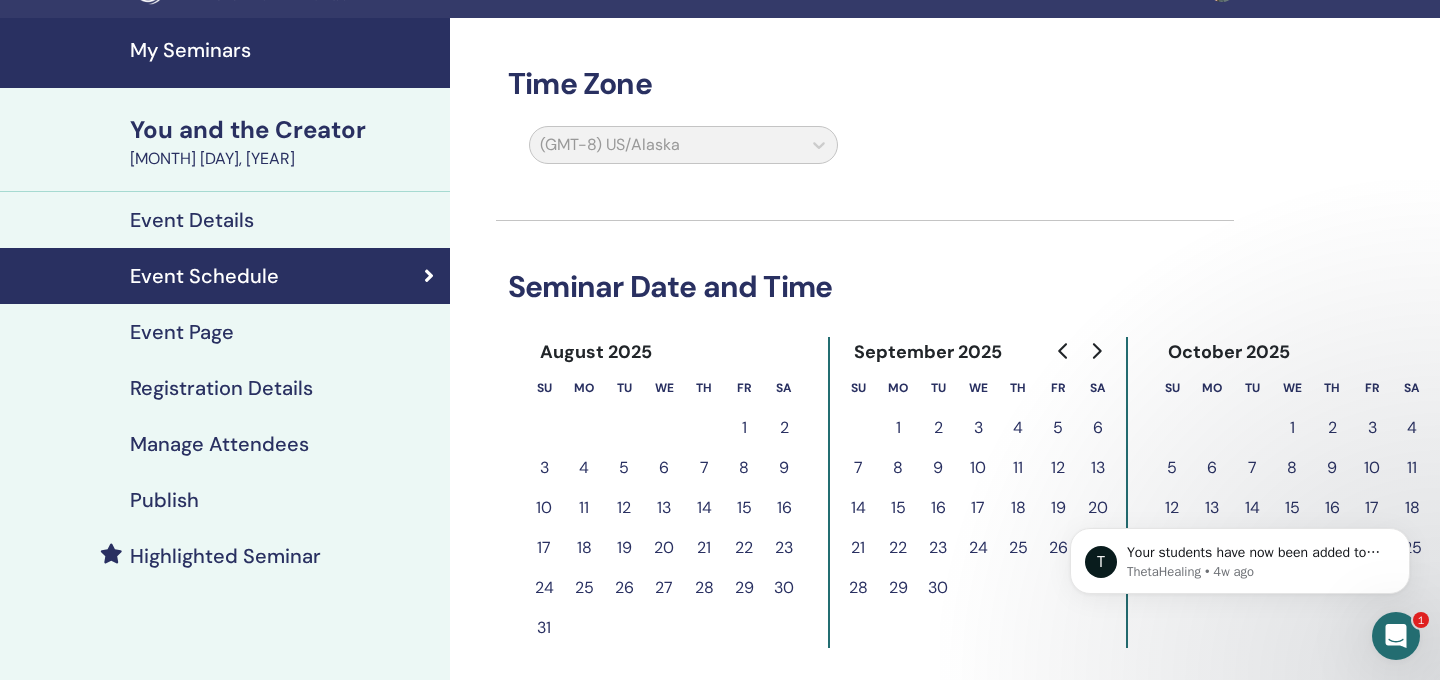 click on "(GMT-8) US/Alaska" at bounding box center (683, 149) 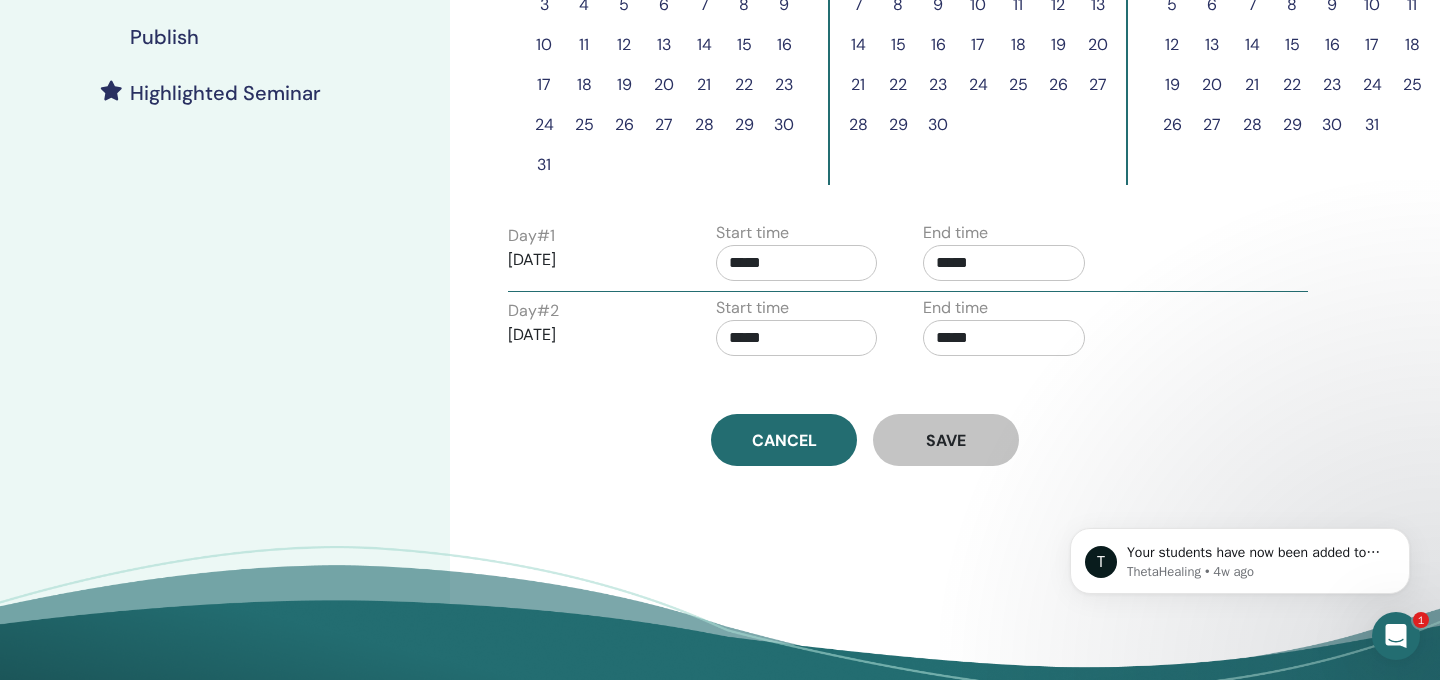 scroll, scrollTop: 508, scrollLeft: 0, axis: vertical 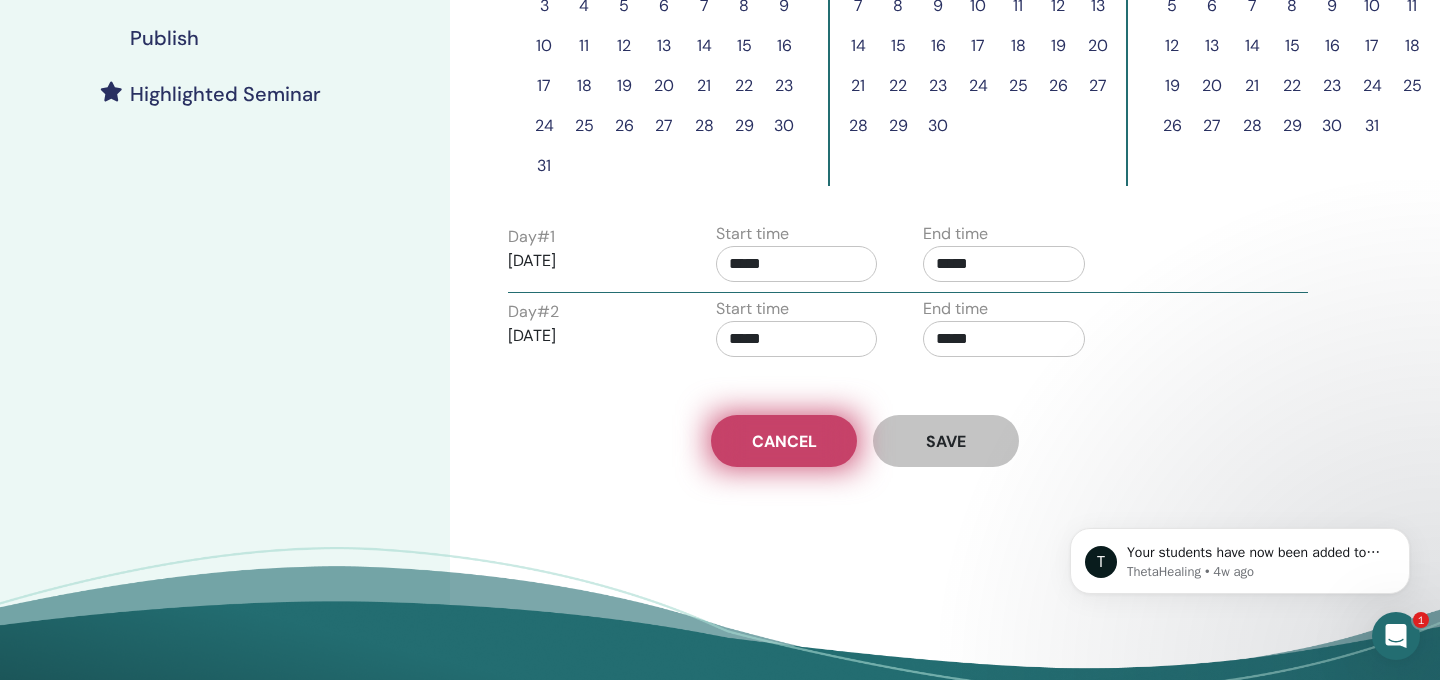 click on "Cancel" at bounding box center [784, 441] 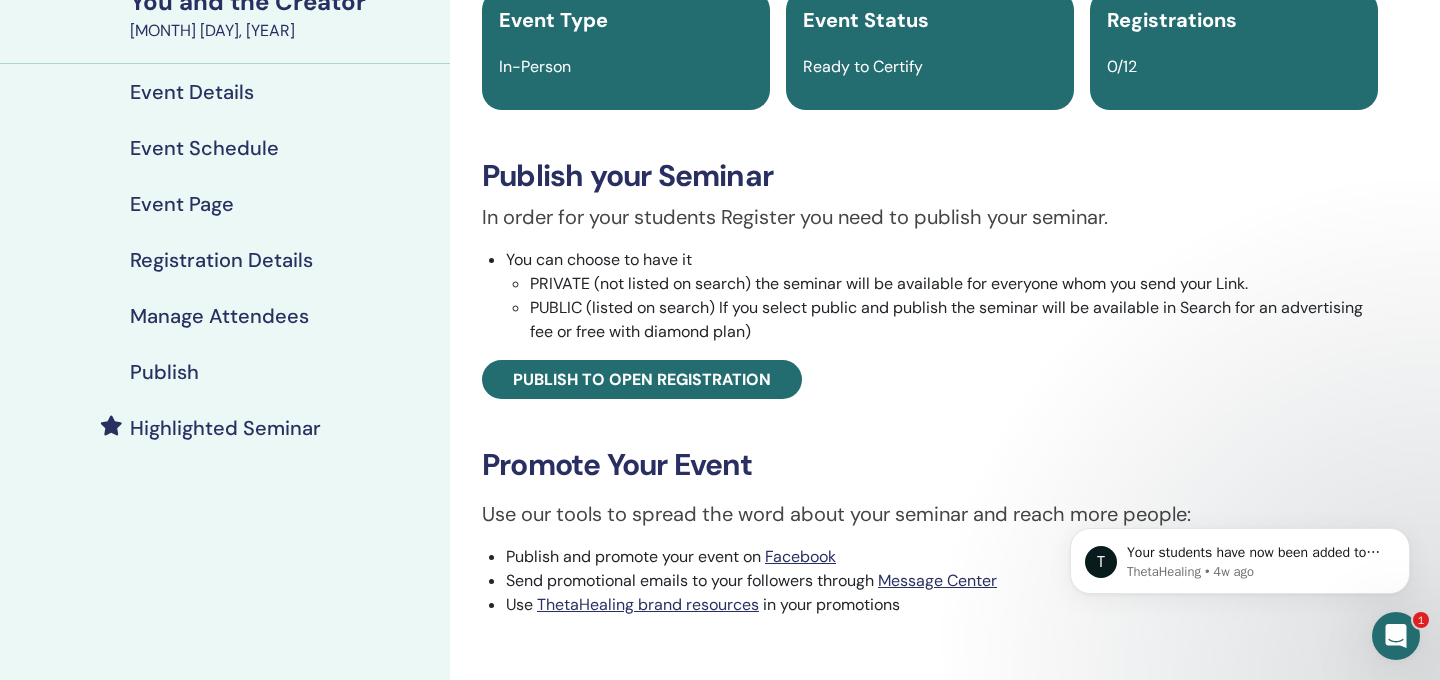 scroll, scrollTop: 175, scrollLeft: 0, axis: vertical 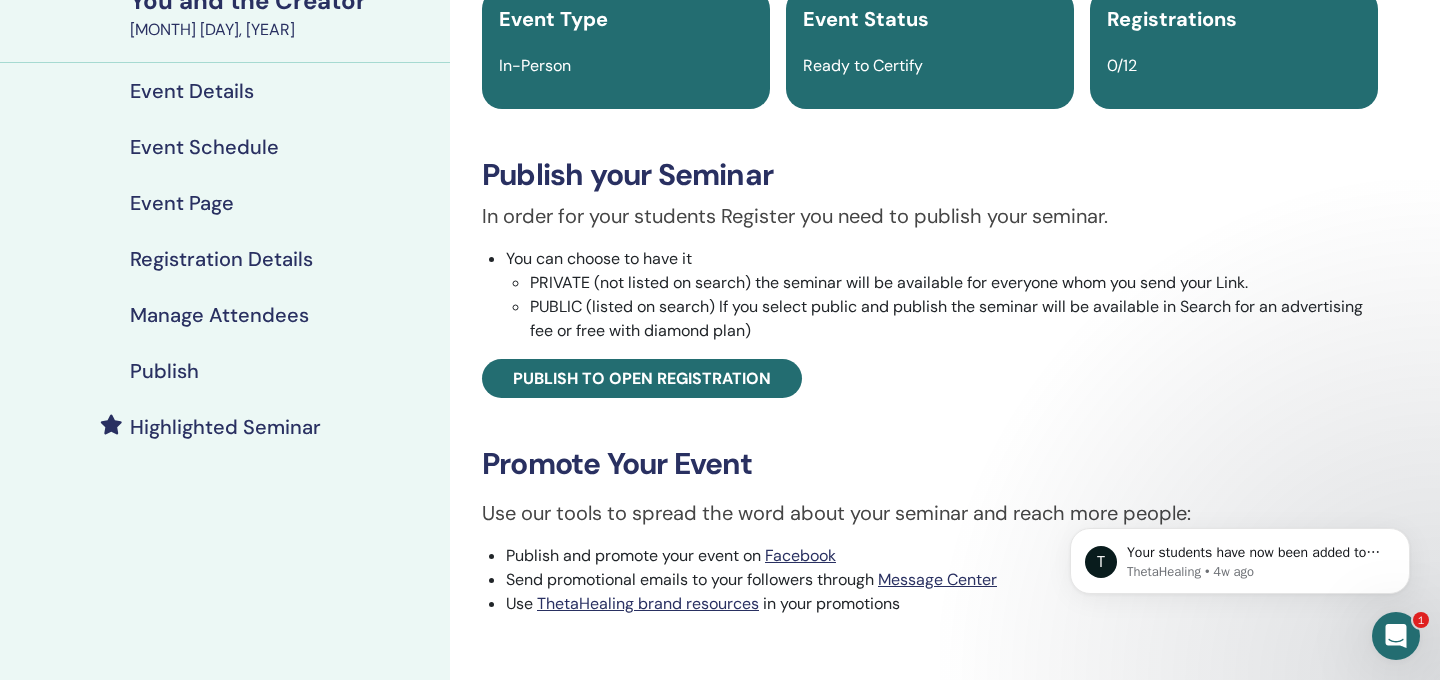 click on "Event Details" at bounding box center (192, 91) 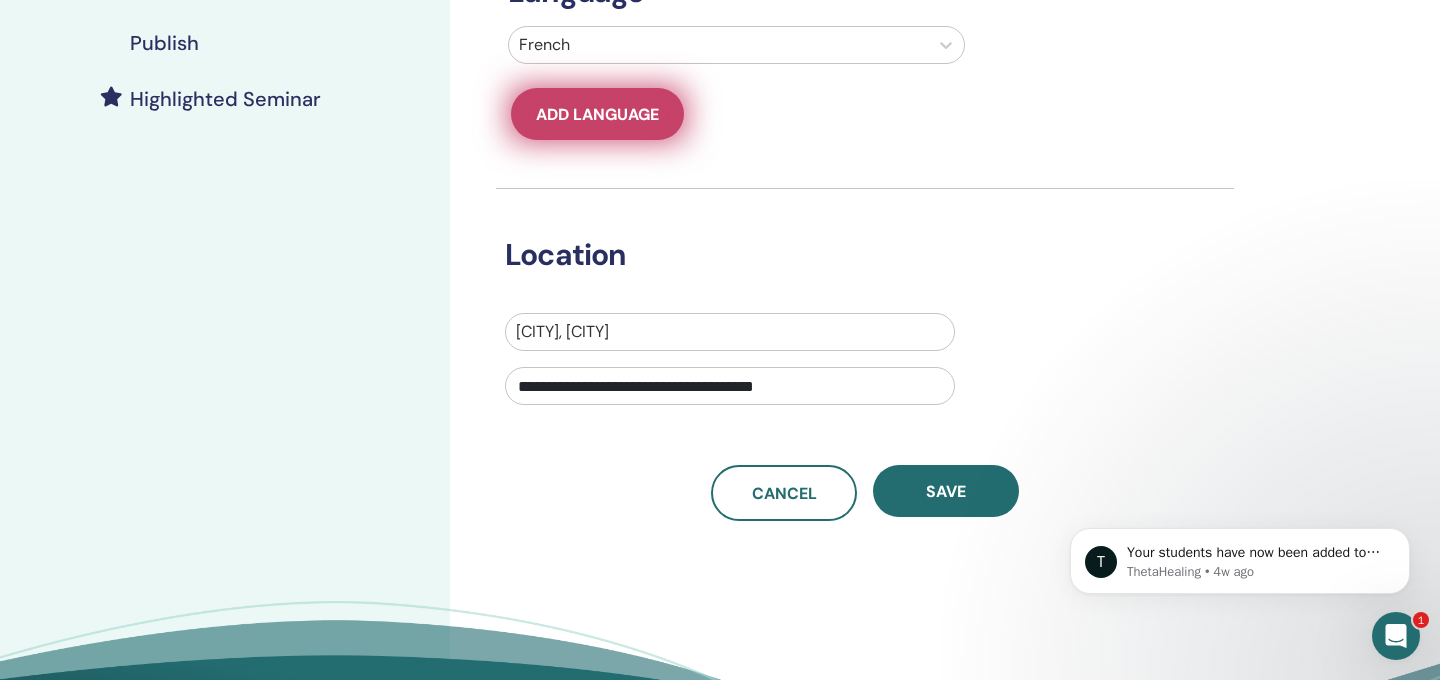 scroll, scrollTop: 511, scrollLeft: 0, axis: vertical 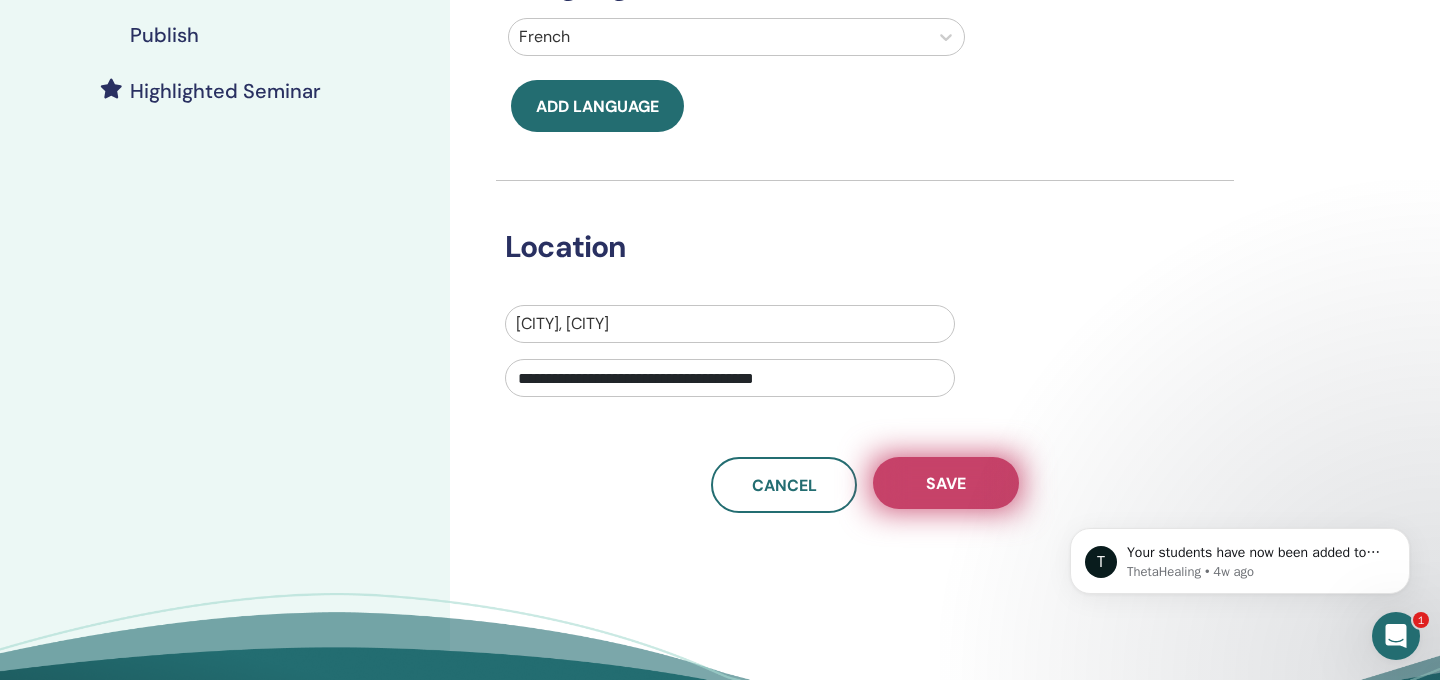 click on "Save" at bounding box center [946, 483] 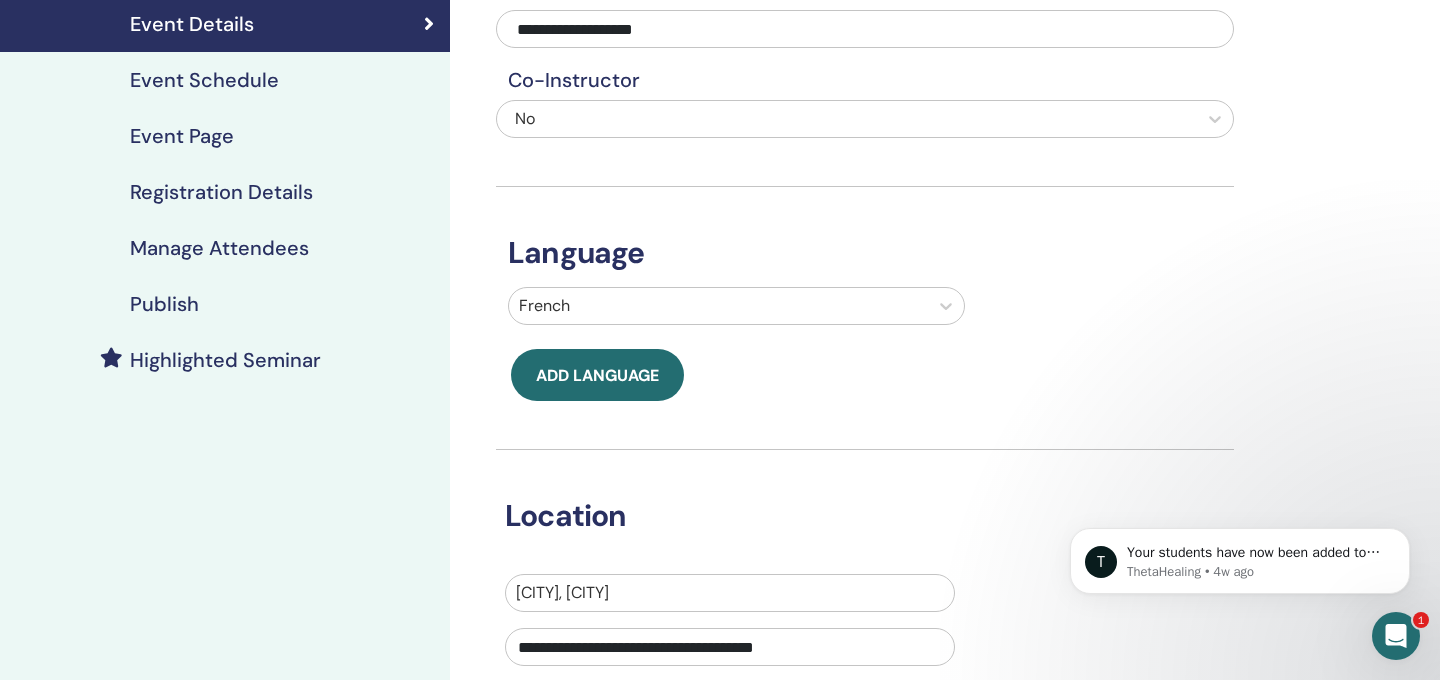 scroll, scrollTop: 222, scrollLeft: 0, axis: vertical 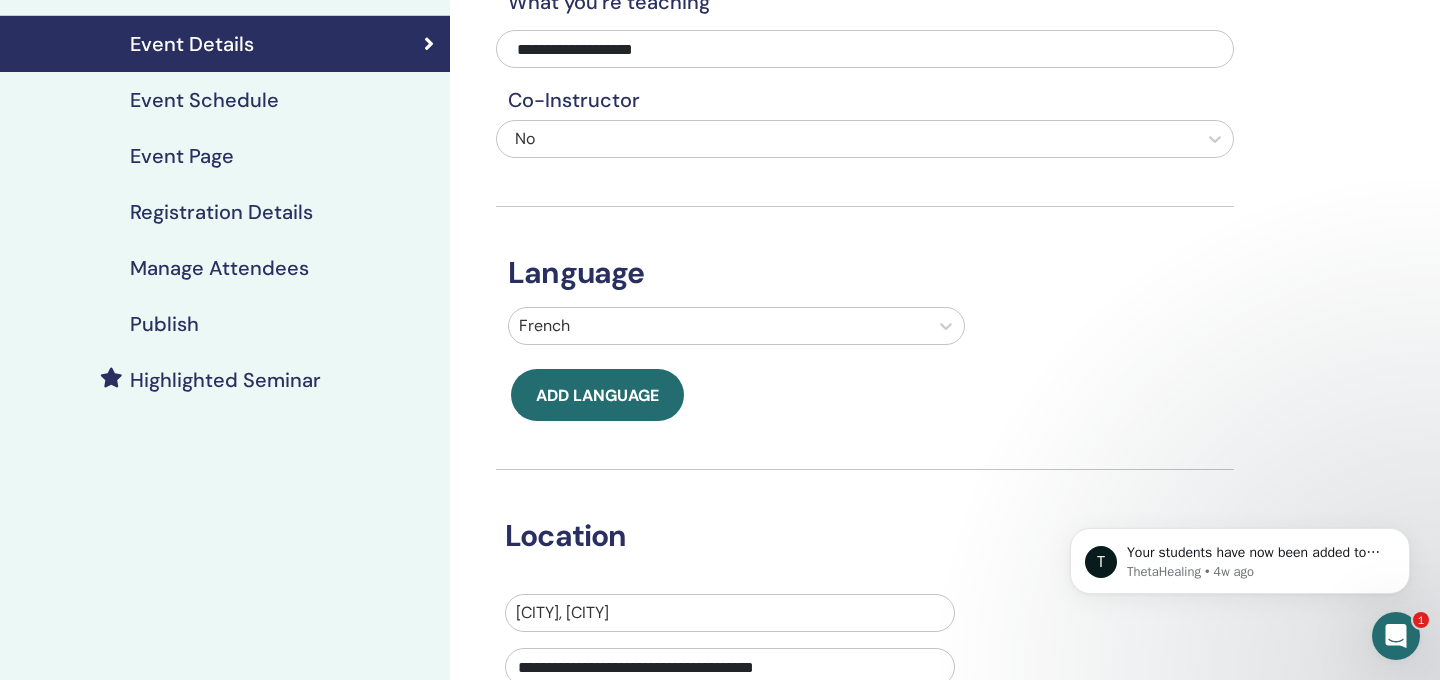 click on "Event Schedule" at bounding box center (204, 100) 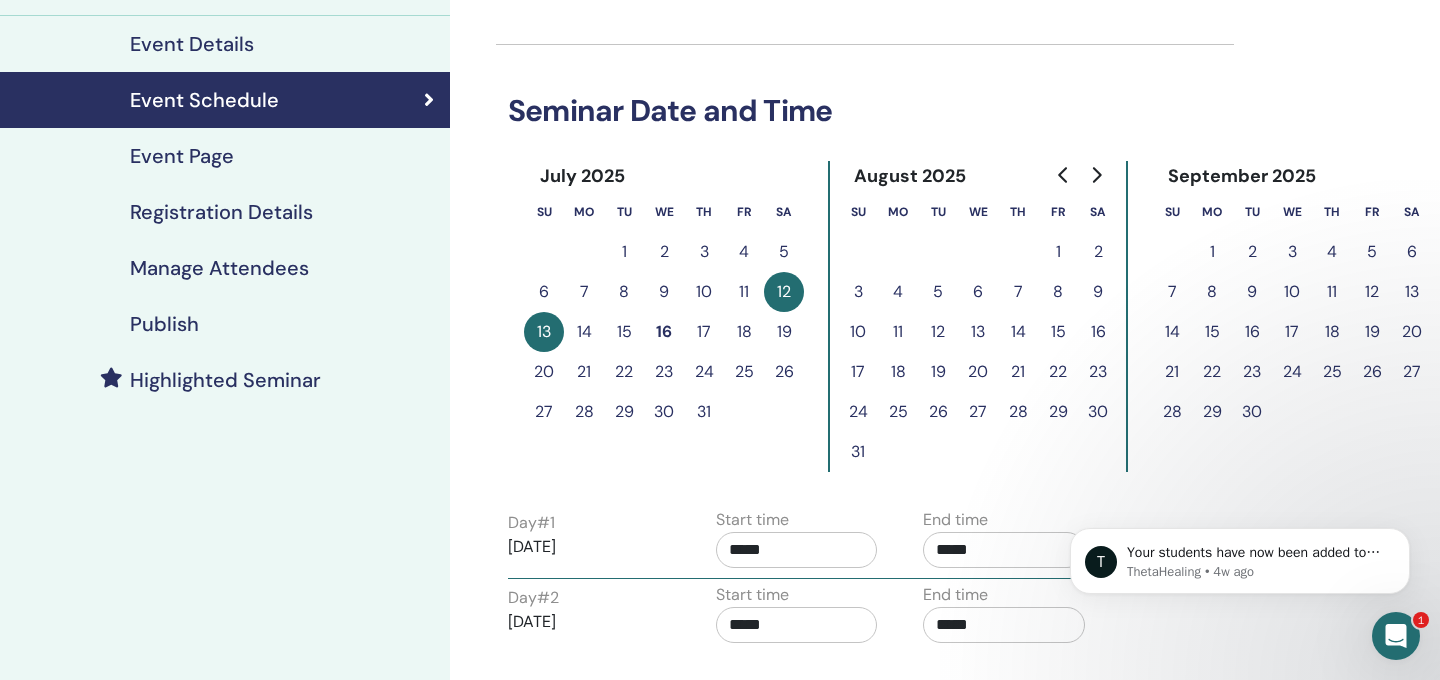 click on "20" at bounding box center (1412, 332) 